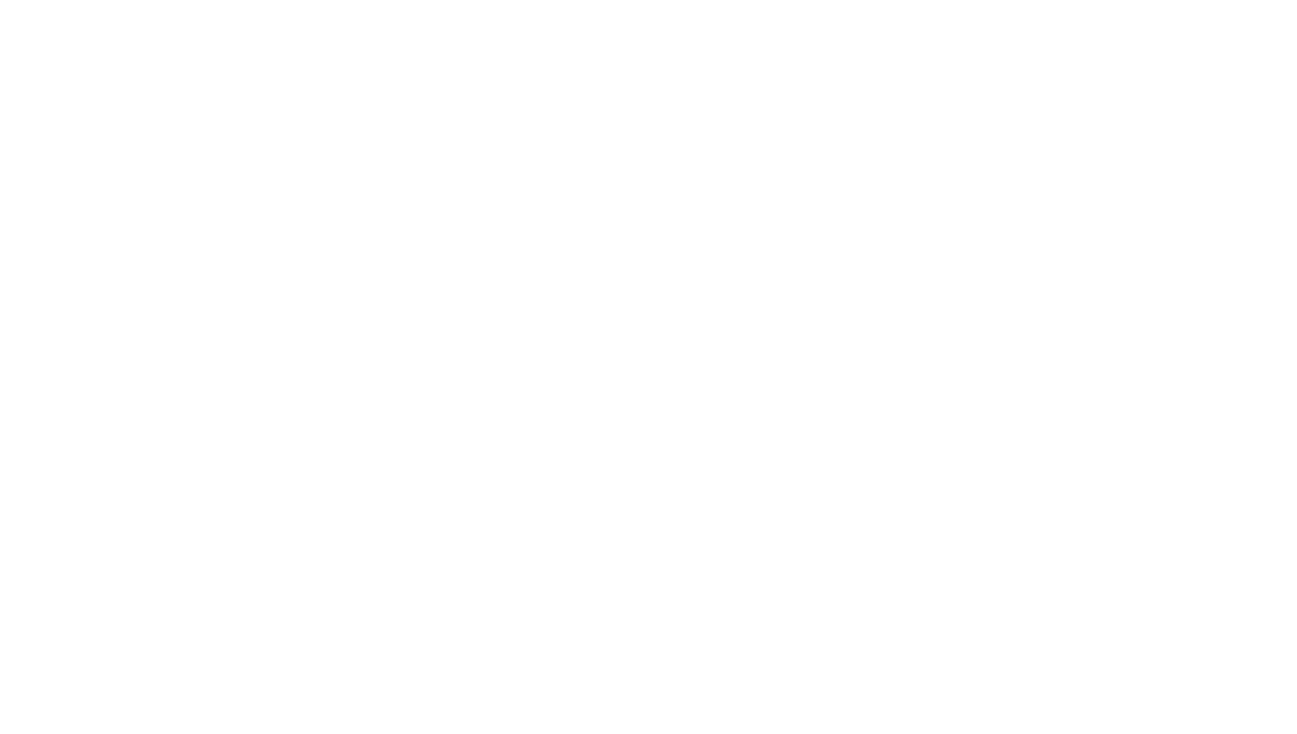 scroll, scrollTop: 0, scrollLeft: 0, axis: both 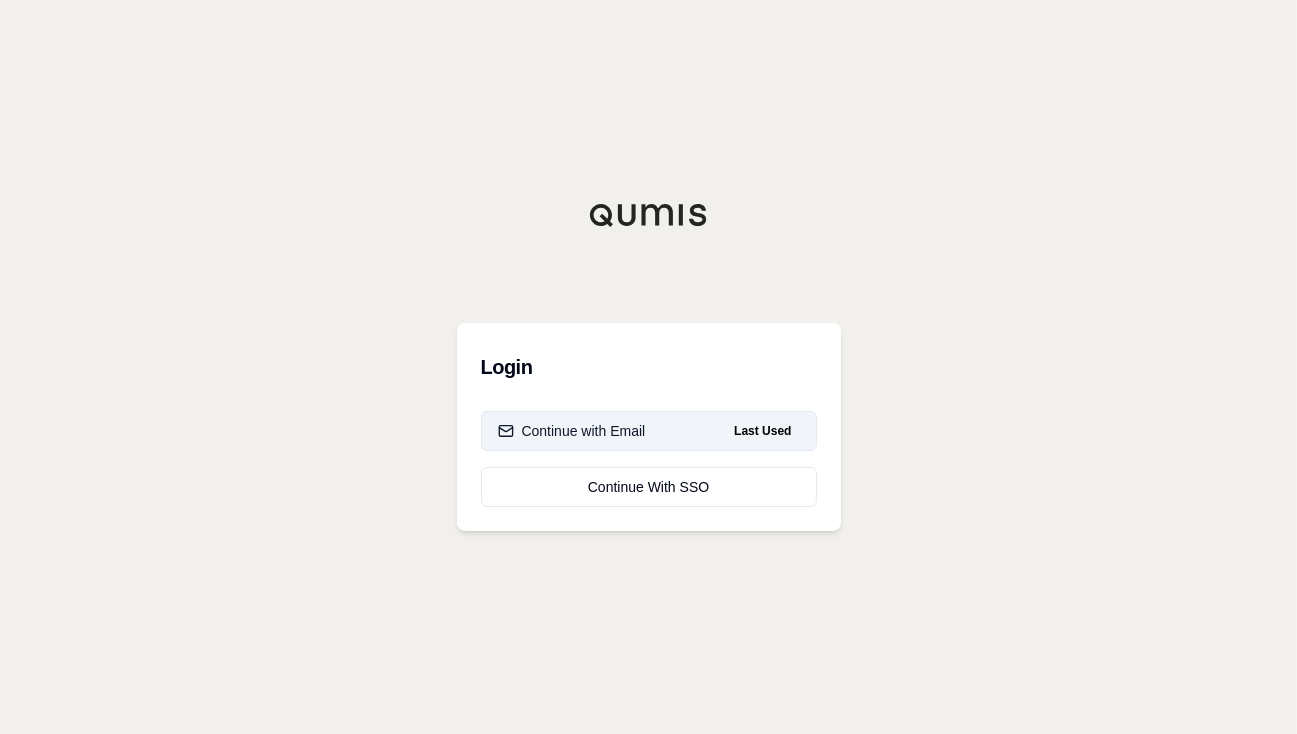 click on "Last Used" at bounding box center (762, 431) 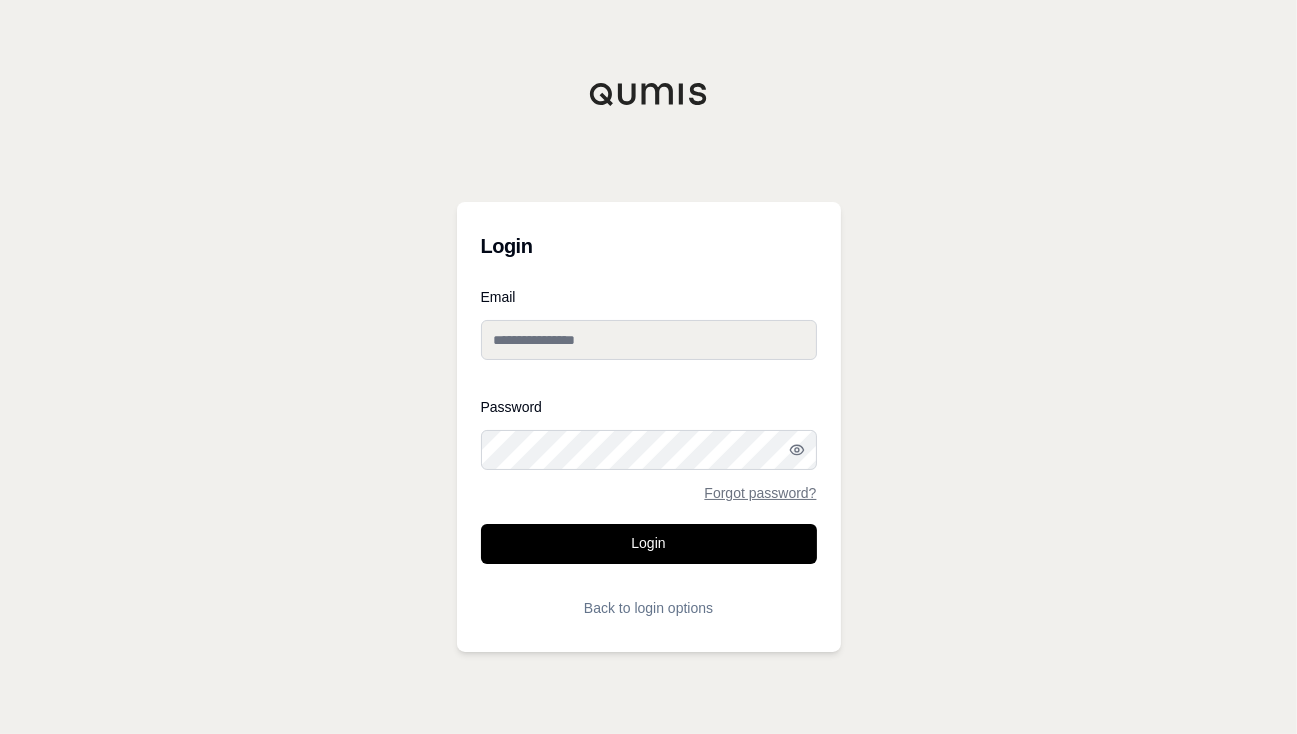 click on "Email" at bounding box center [649, 340] 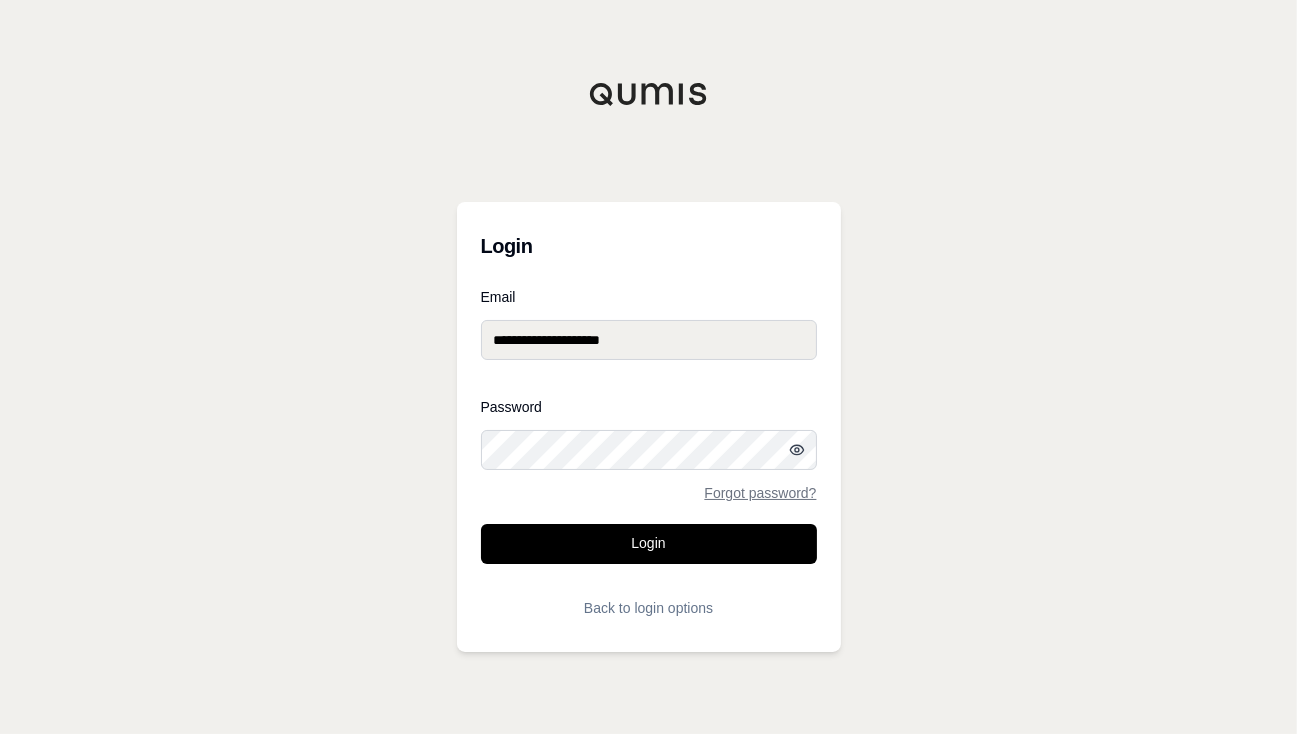 click 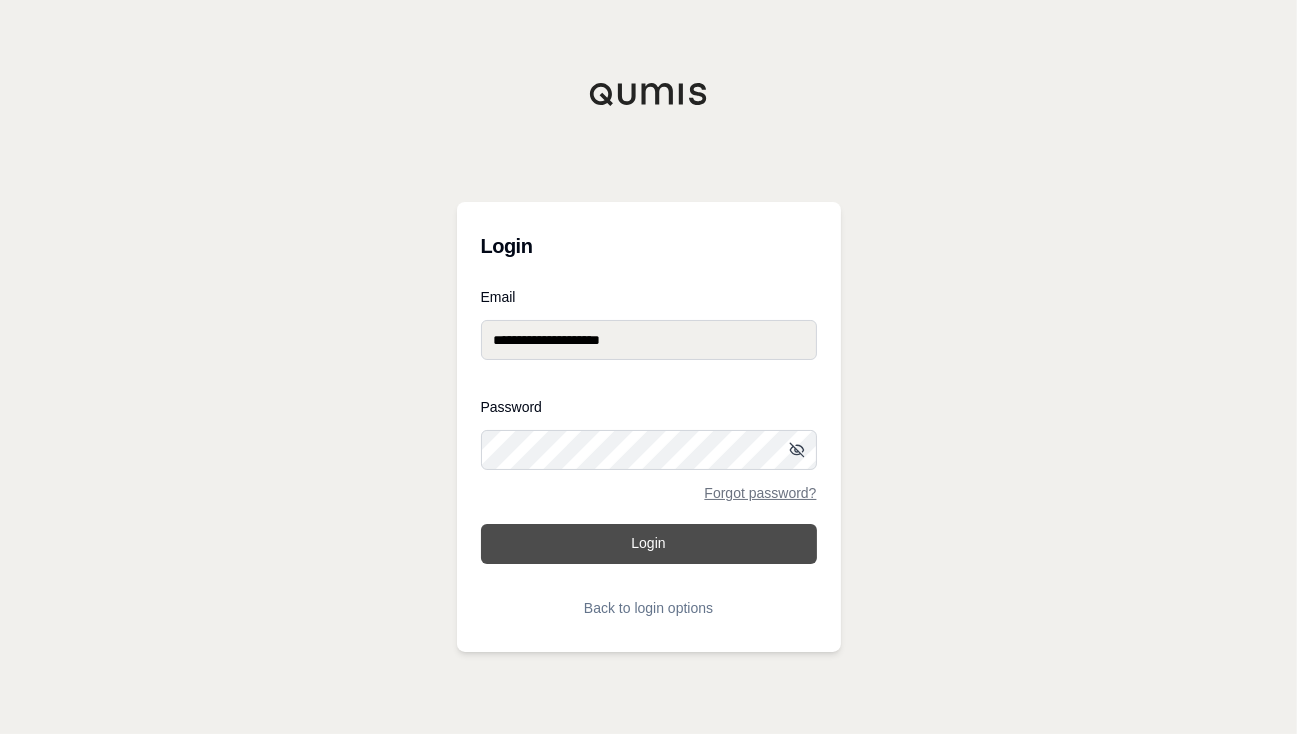 click on "Login" at bounding box center [649, 544] 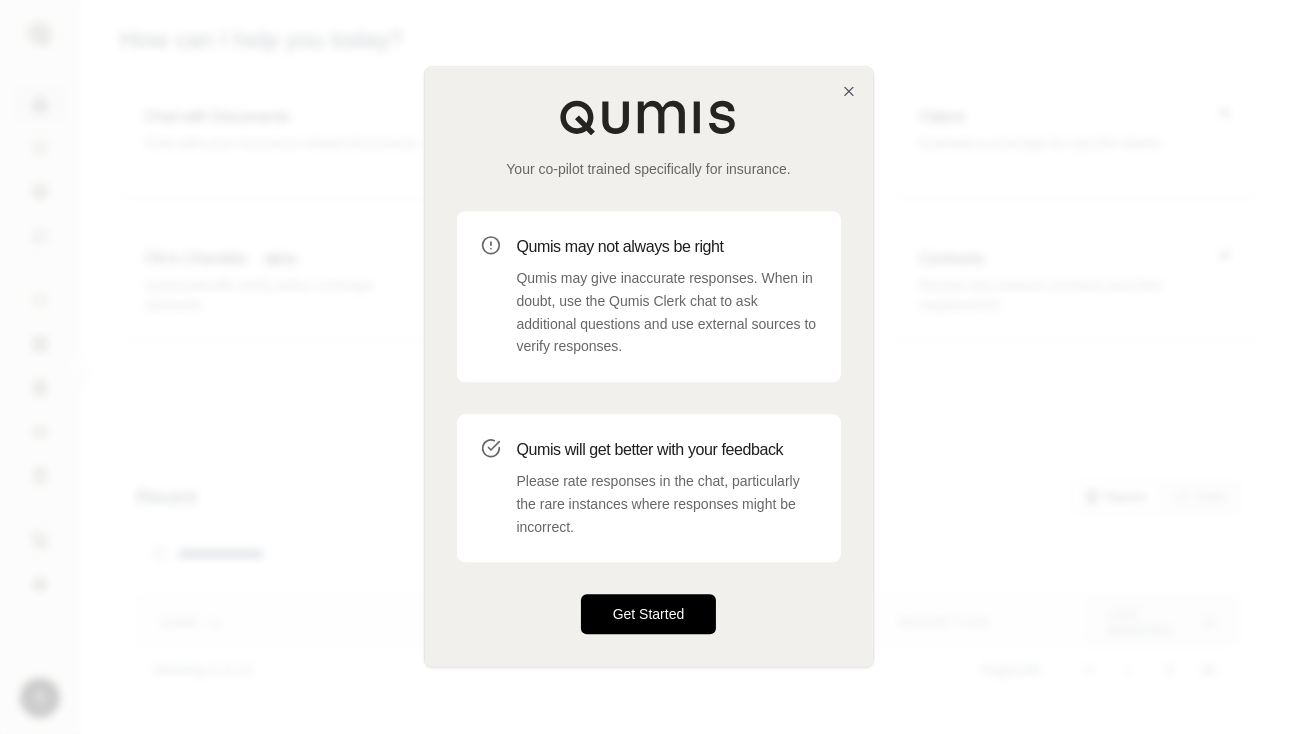 click on "Get Started" at bounding box center [649, 615] 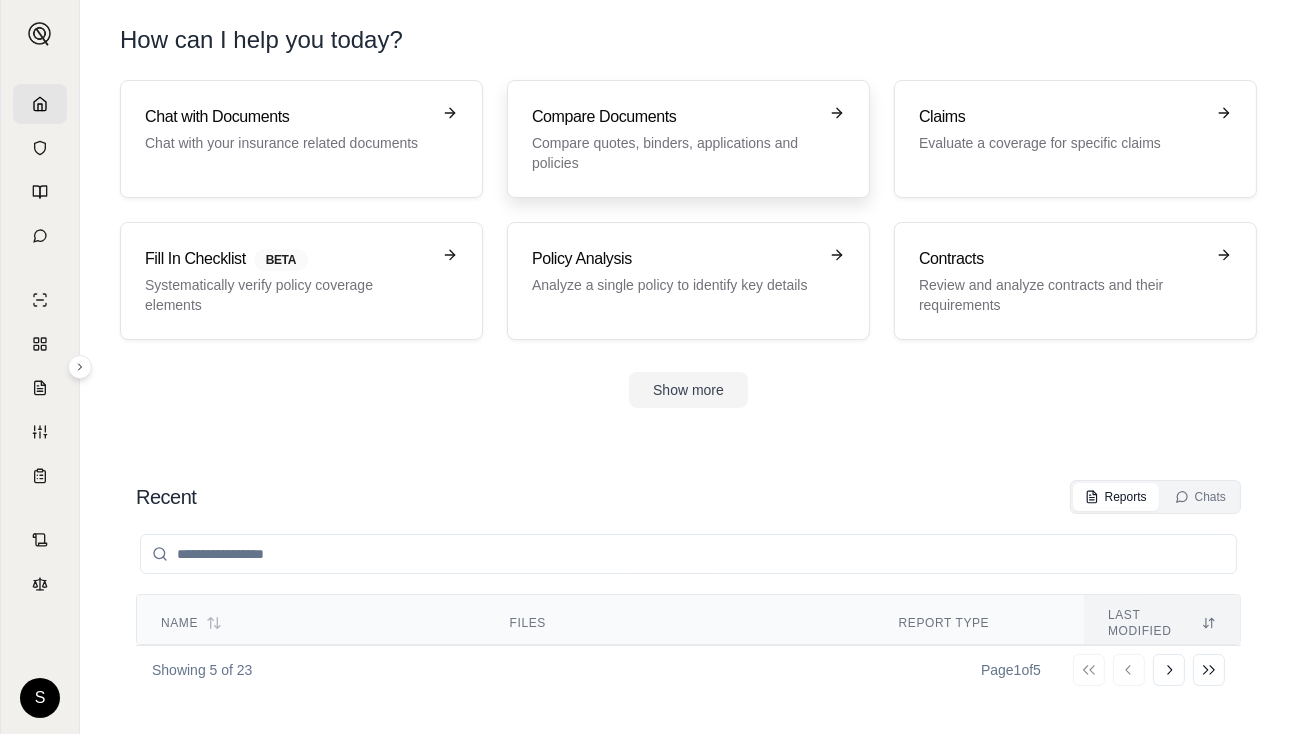 click on "Compare Documents" at bounding box center (674, 117) 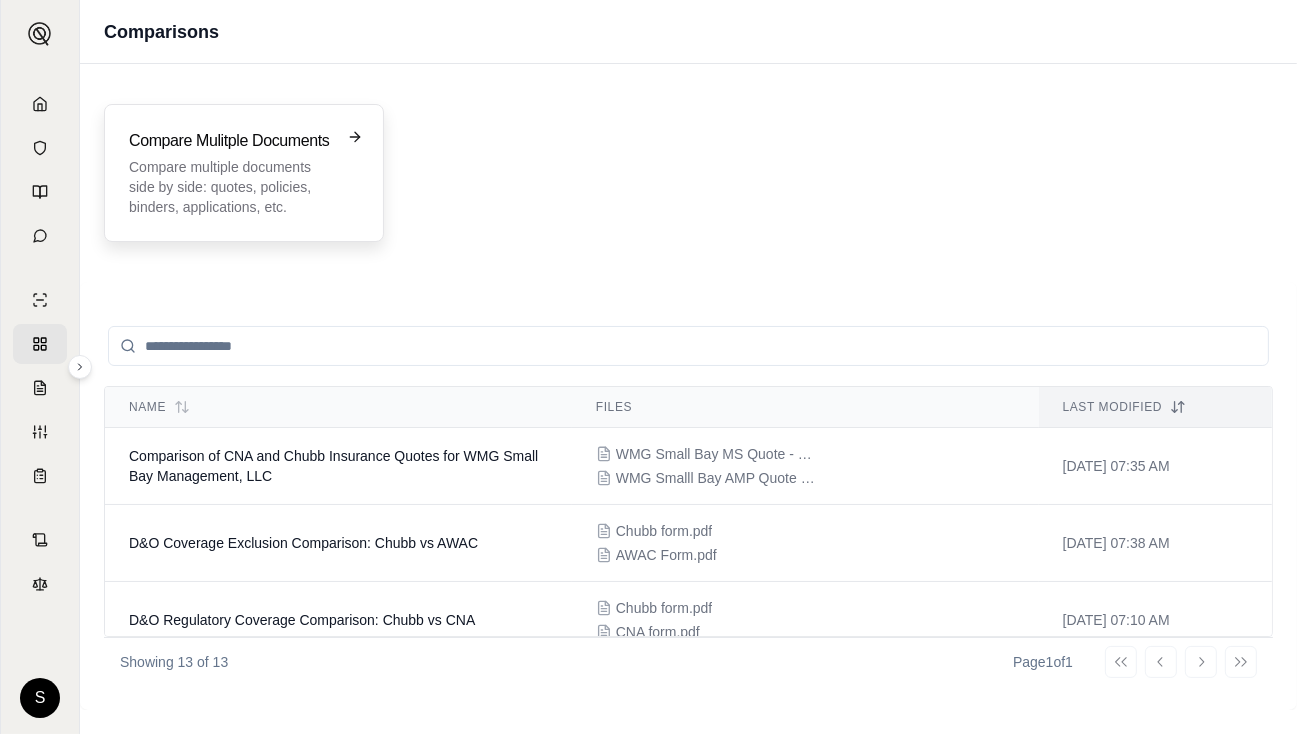 click on "Compare multiple documents side by side: quotes, policies, binders, applications, etc." at bounding box center (230, 187) 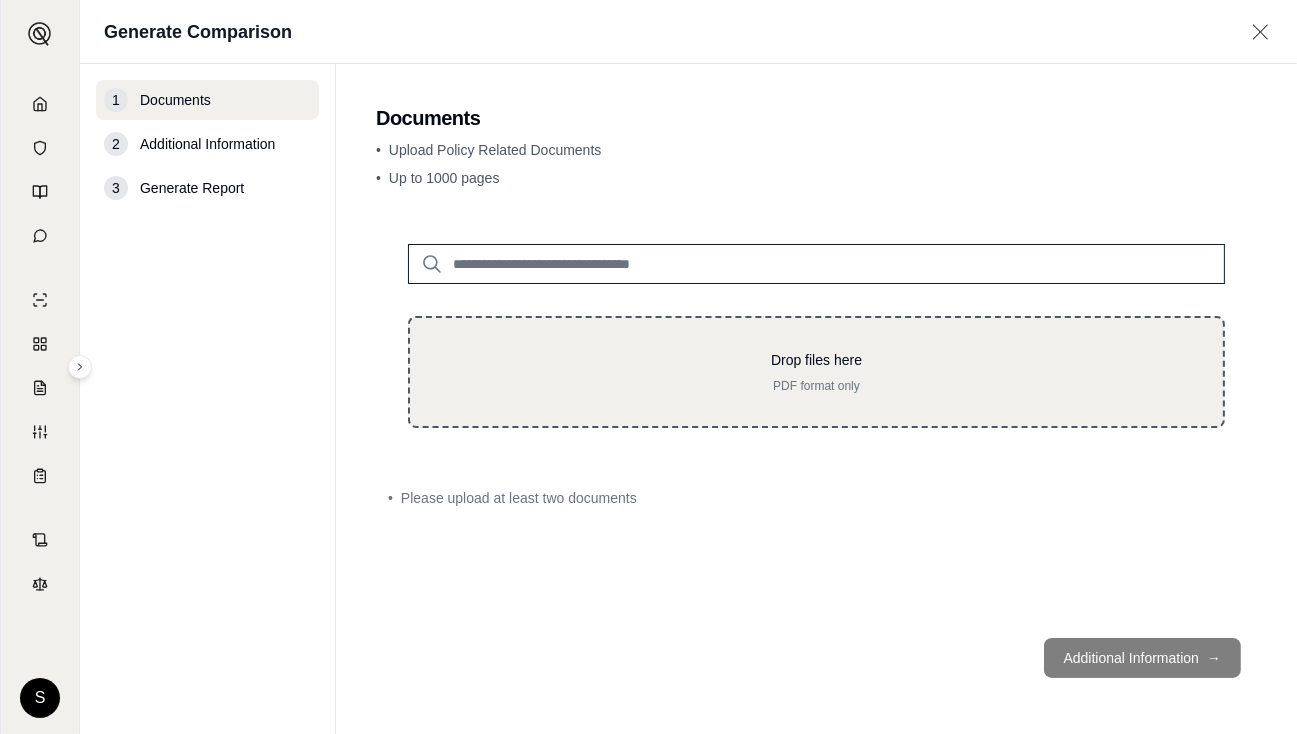click on "Drop files here" at bounding box center [816, 360] 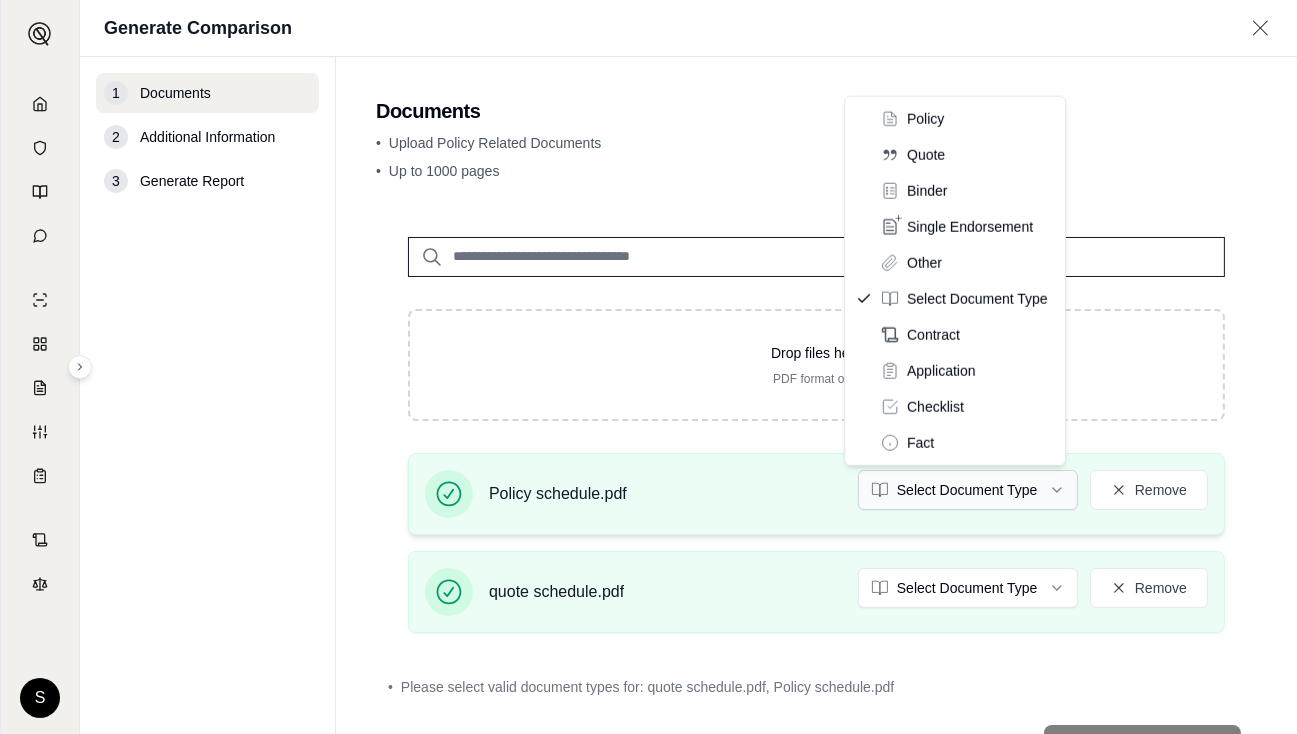 click on "S Generate Comparison 1 Documents 2 Additional Information 3 Generate Report Documents • Upload Policy Related Documents • Up to 1000 pages Drop files here PDF format only Policy schedule.pdf Select Document Type Remove quote schedule.pdf Select Document Type Remove • Please select valid document types for: quote schedule.pdf,
Policy schedule.pdf Additional Information →
Policy Quote Binder Single Endorsement Other Select Document Type Contract Application Checklist Fact" at bounding box center [648, 367] 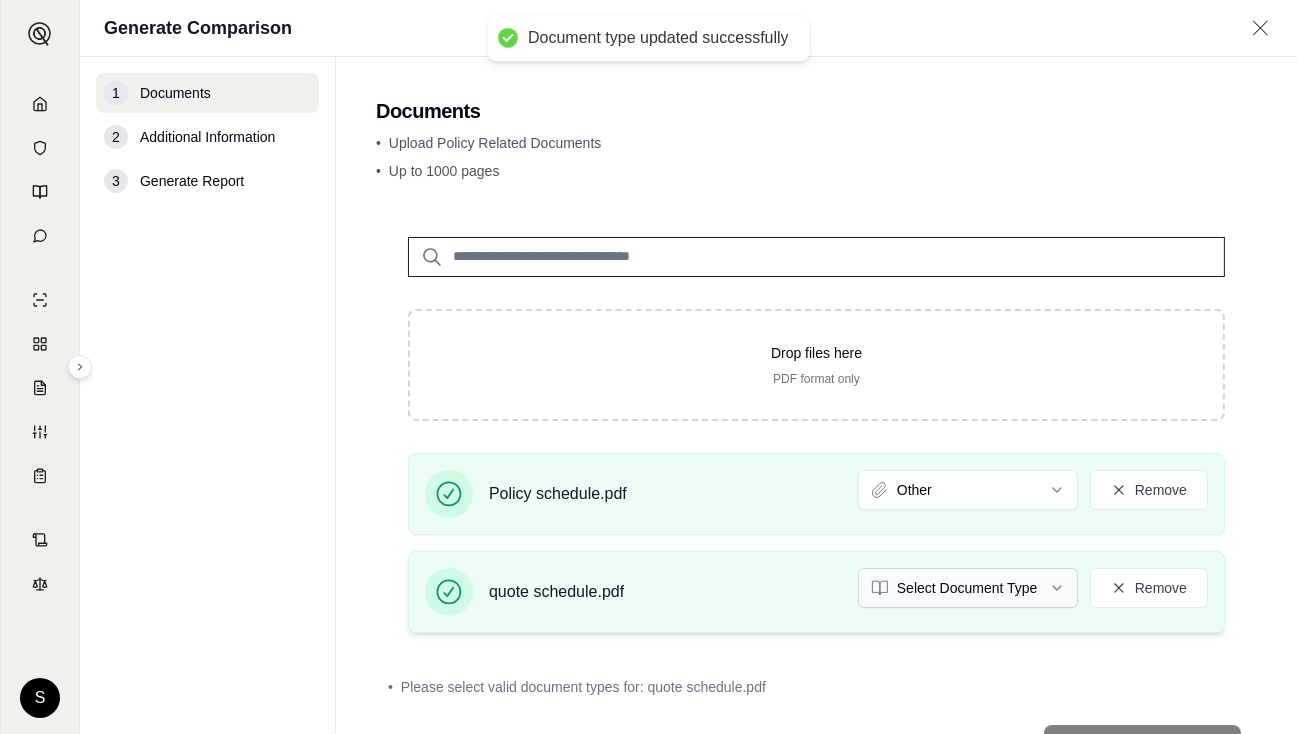 click on "Document type updated successfully S Generate Comparison 1 Documents 2 Additional Information 3 Generate Report Documents • Upload Policy Related Documents • Up to 1000 pages Drop files here PDF format only Policy schedule.pdf Other Remove quote schedule.pdf Select Document Type Remove • Please select valid document types for: quote schedule.pdf Additional Information →" at bounding box center [648, 367] 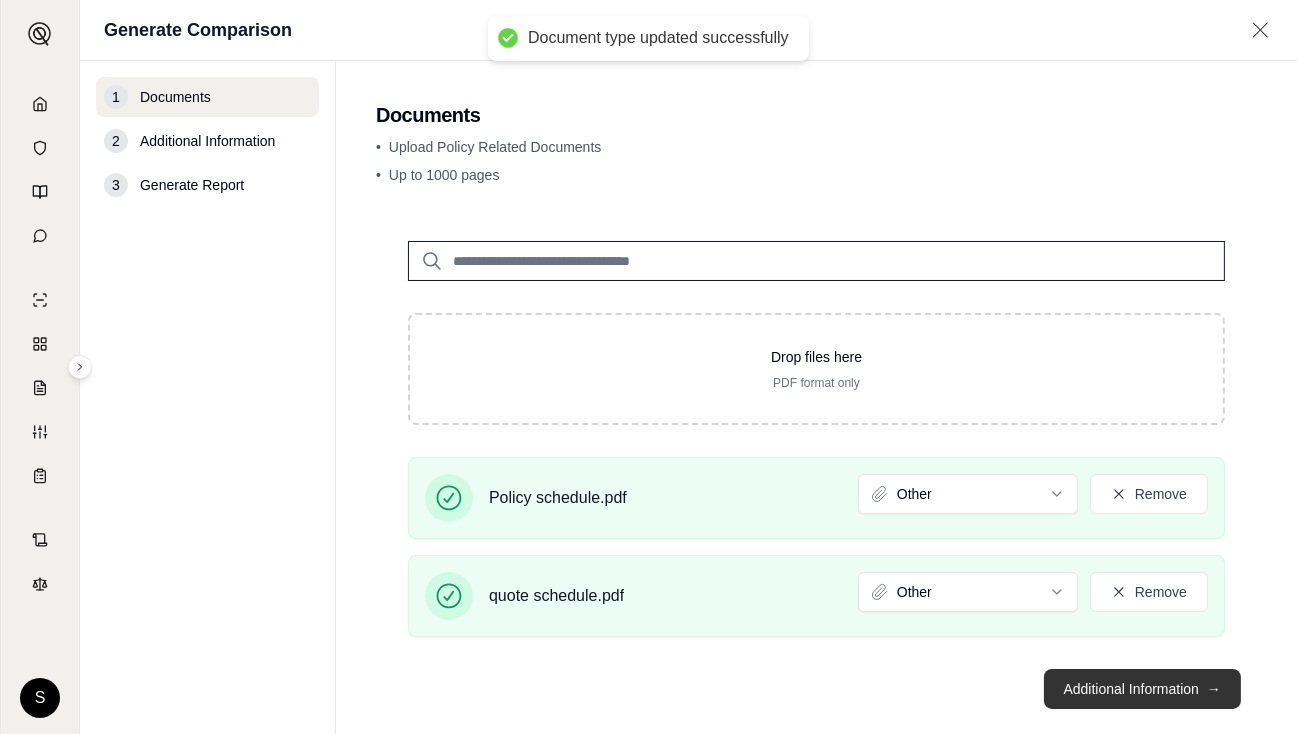 click on "Additional Information →" at bounding box center (1142, 689) 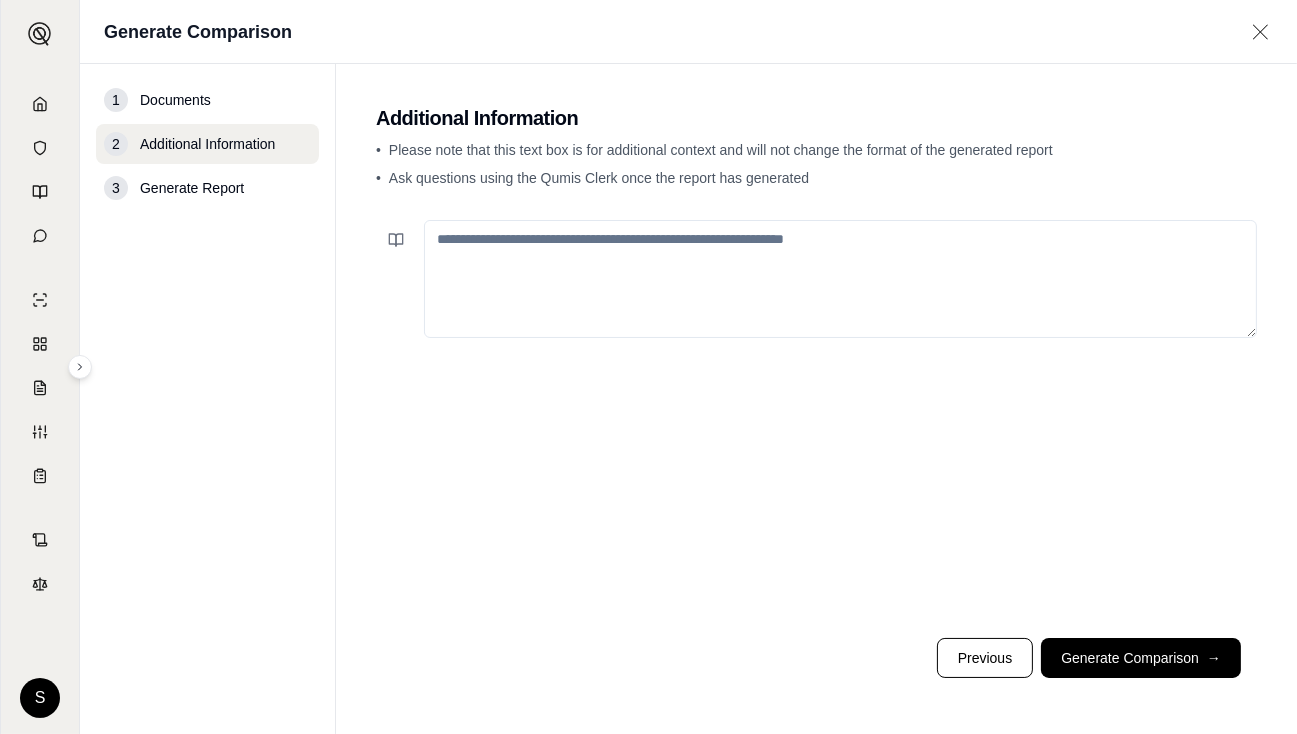 click at bounding box center [840, 279] 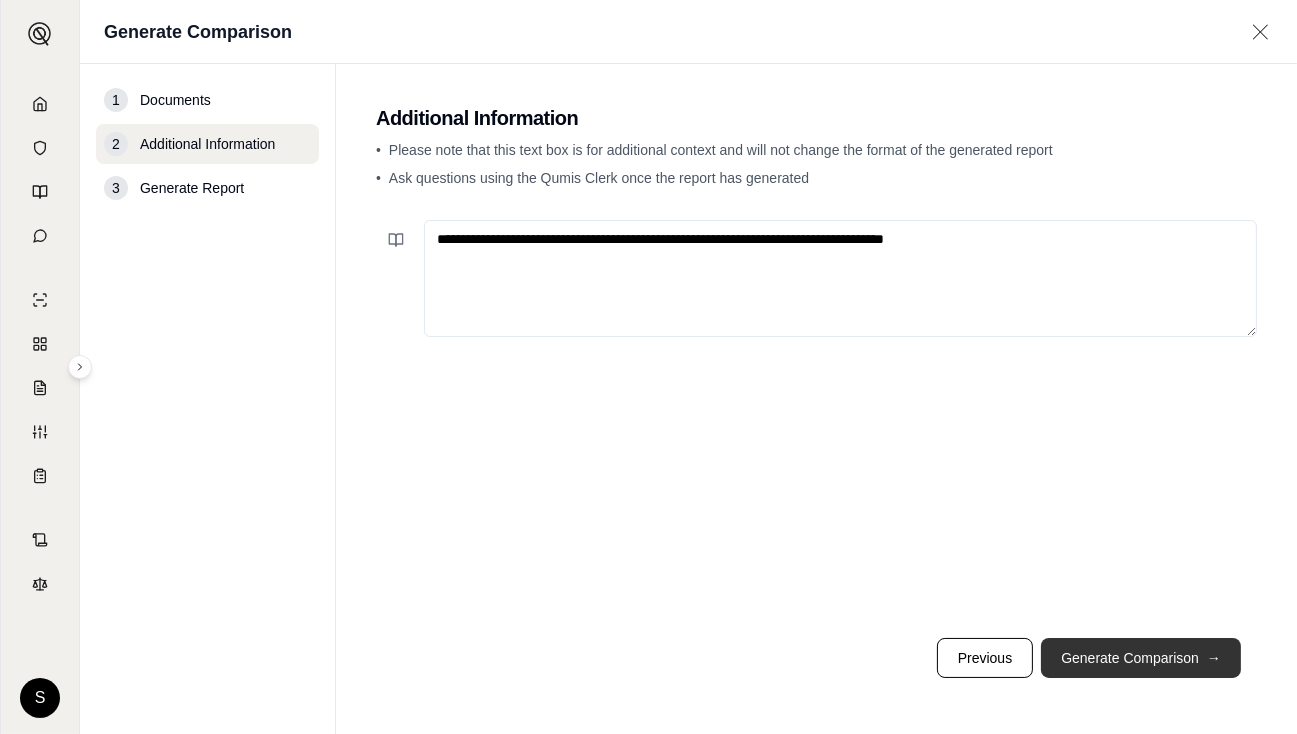 type on "**********" 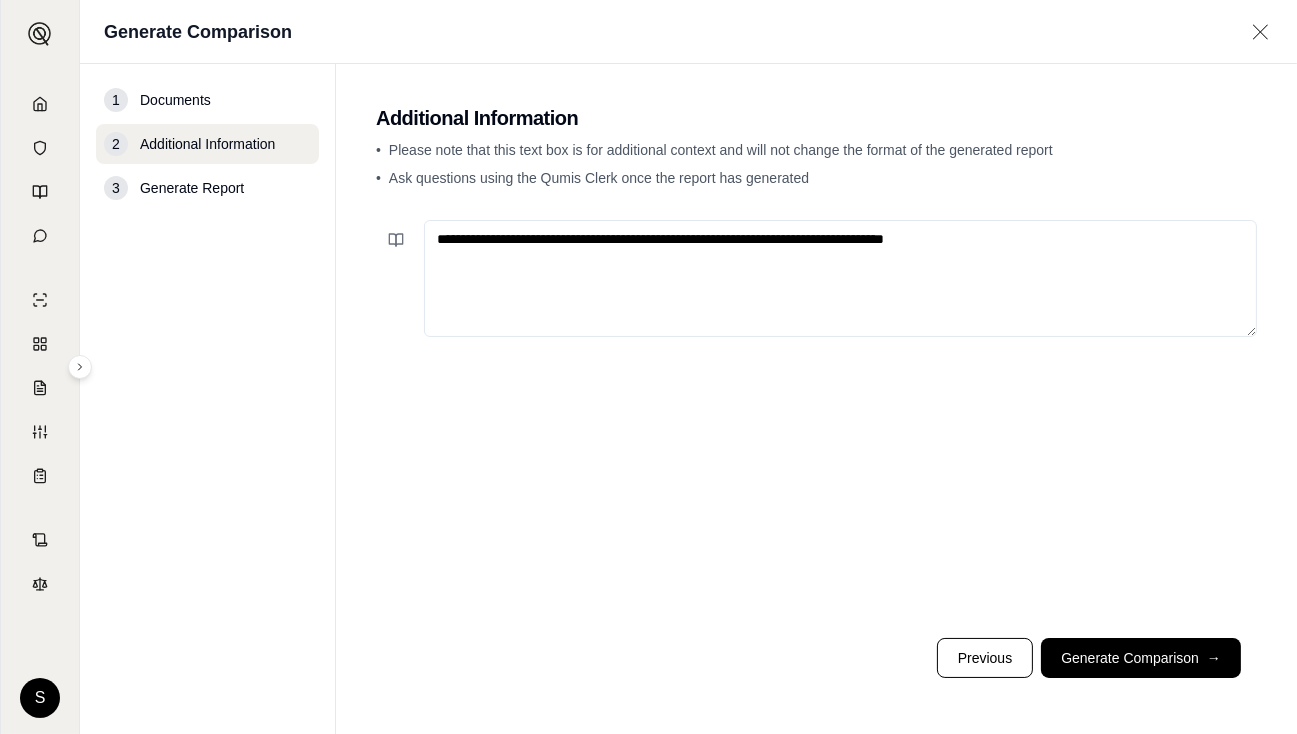 click on "Generate Comparison →" at bounding box center [1141, 658] 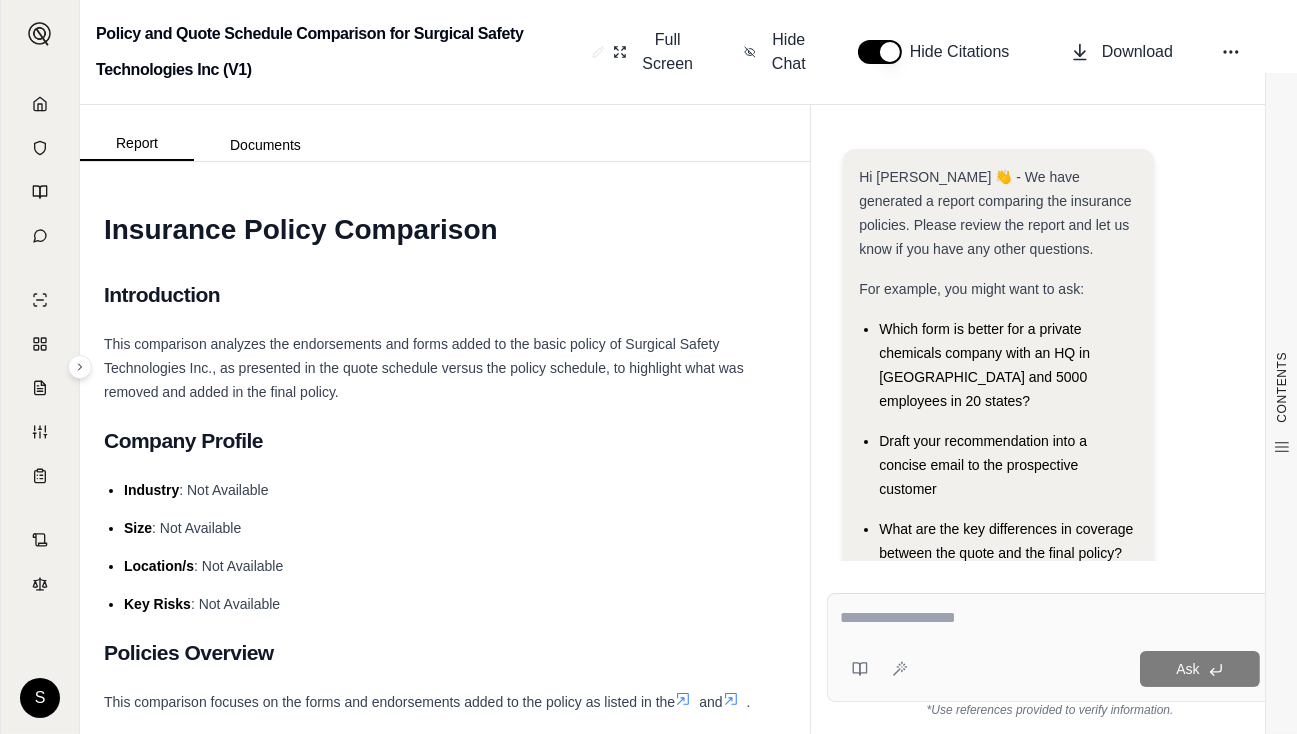 scroll, scrollTop: 0, scrollLeft: 0, axis: both 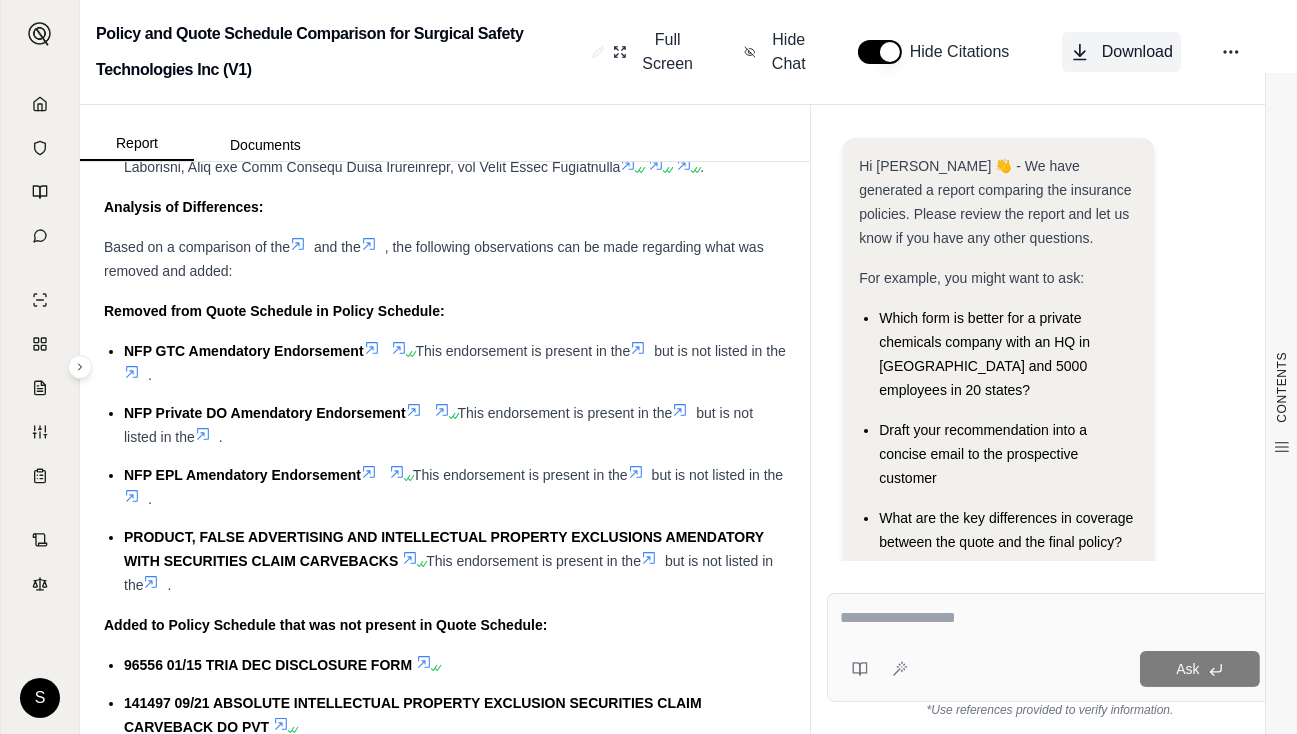 click on "Download" at bounding box center [1137, 52] 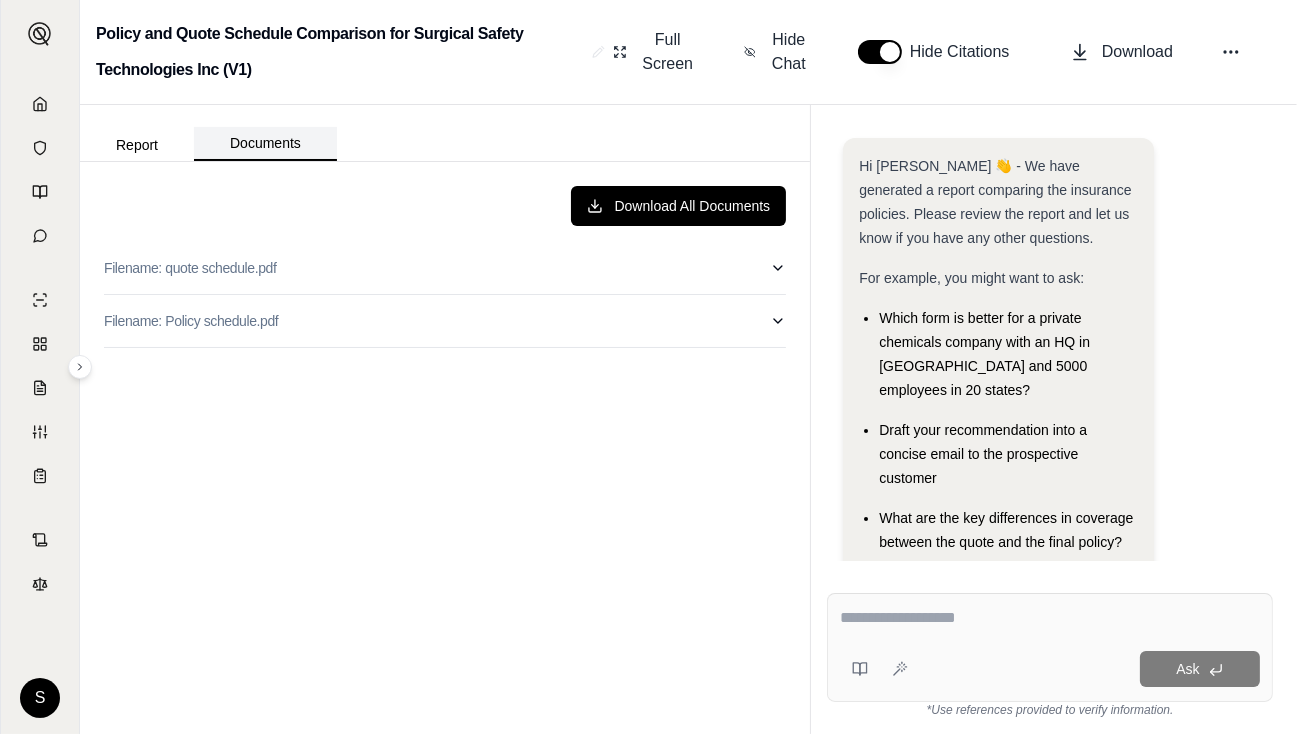 click on "Documents" at bounding box center (265, 144) 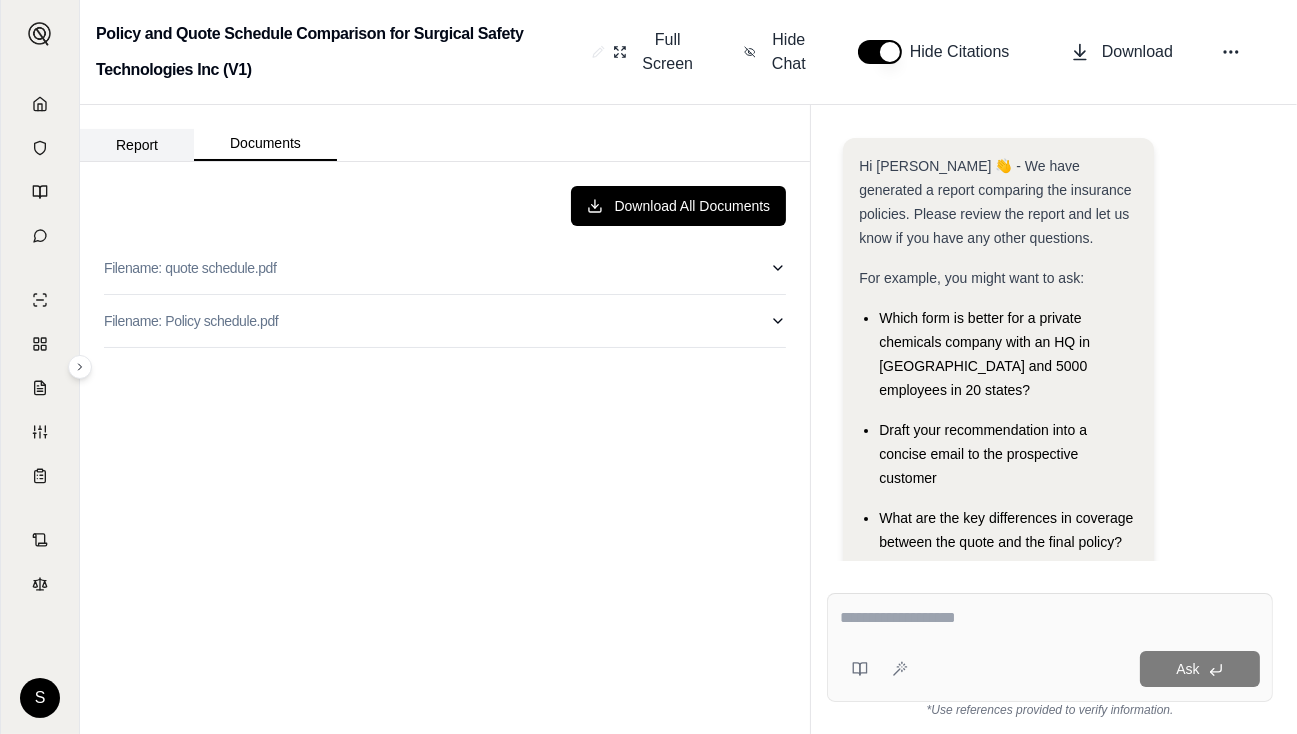 click on "Report" at bounding box center [137, 145] 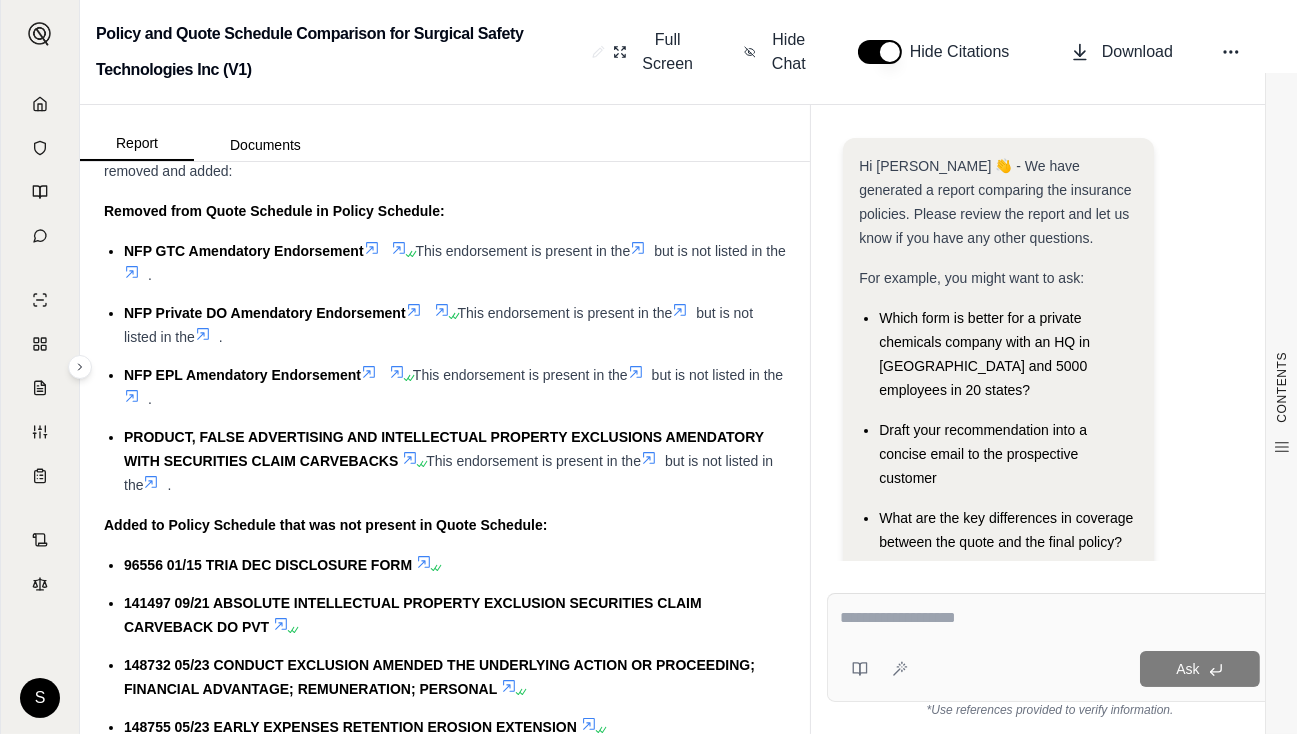 scroll, scrollTop: 1300, scrollLeft: 0, axis: vertical 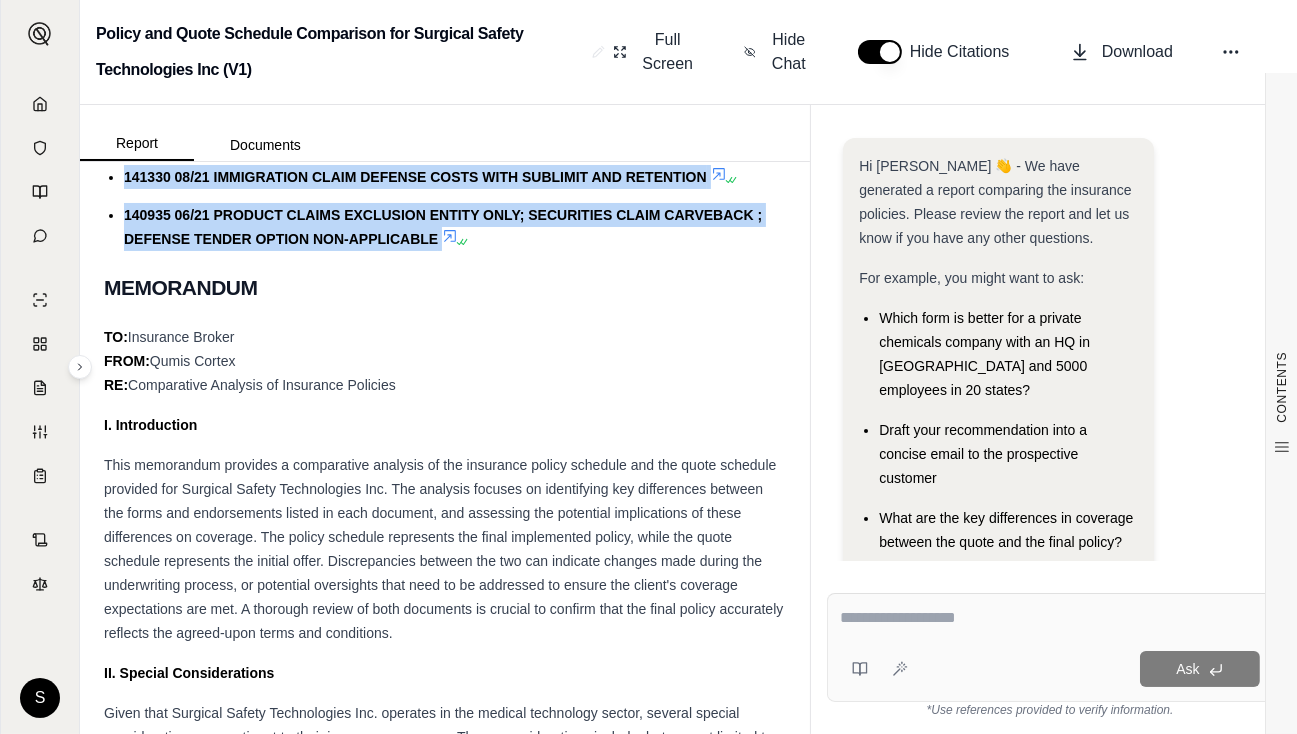 drag, startPoint x: 106, startPoint y: 329, endPoint x: 498, endPoint y: 278, distance: 395.30368 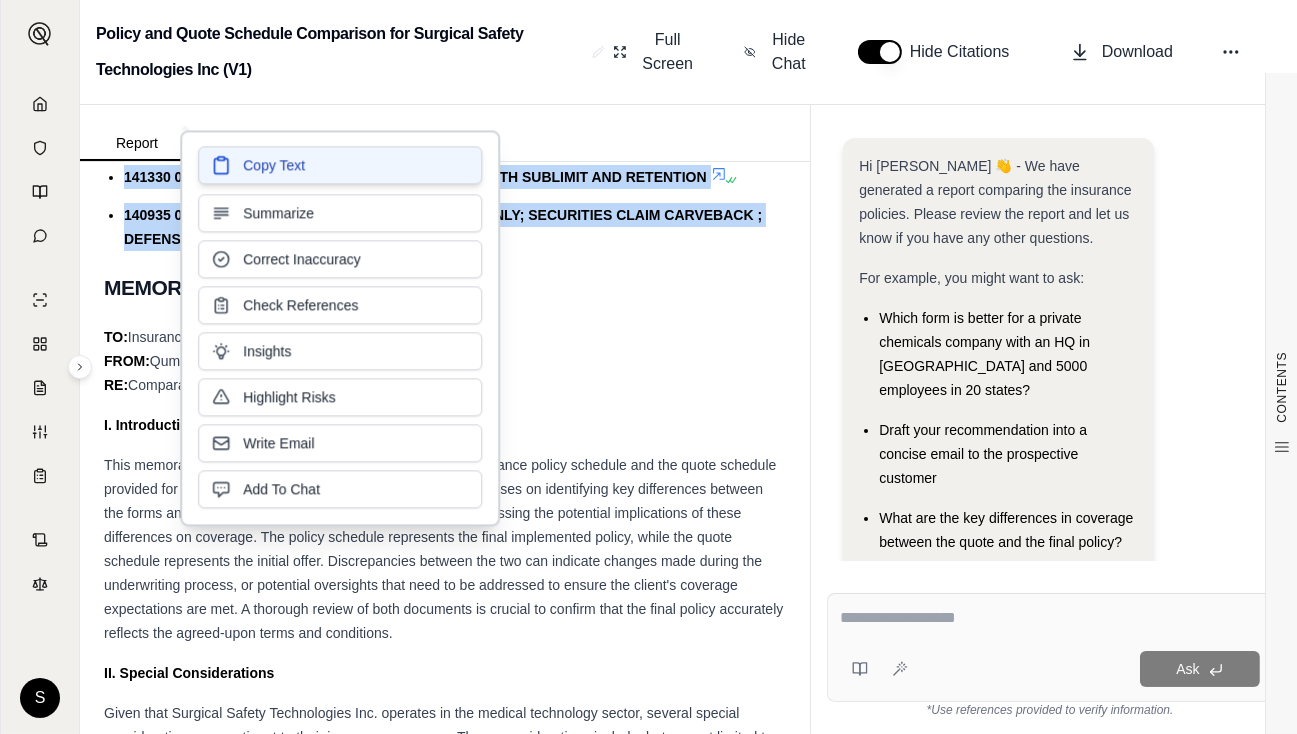 drag, startPoint x: 265, startPoint y: 225, endPoint x: 264, endPoint y: 167, distance: 58.00862 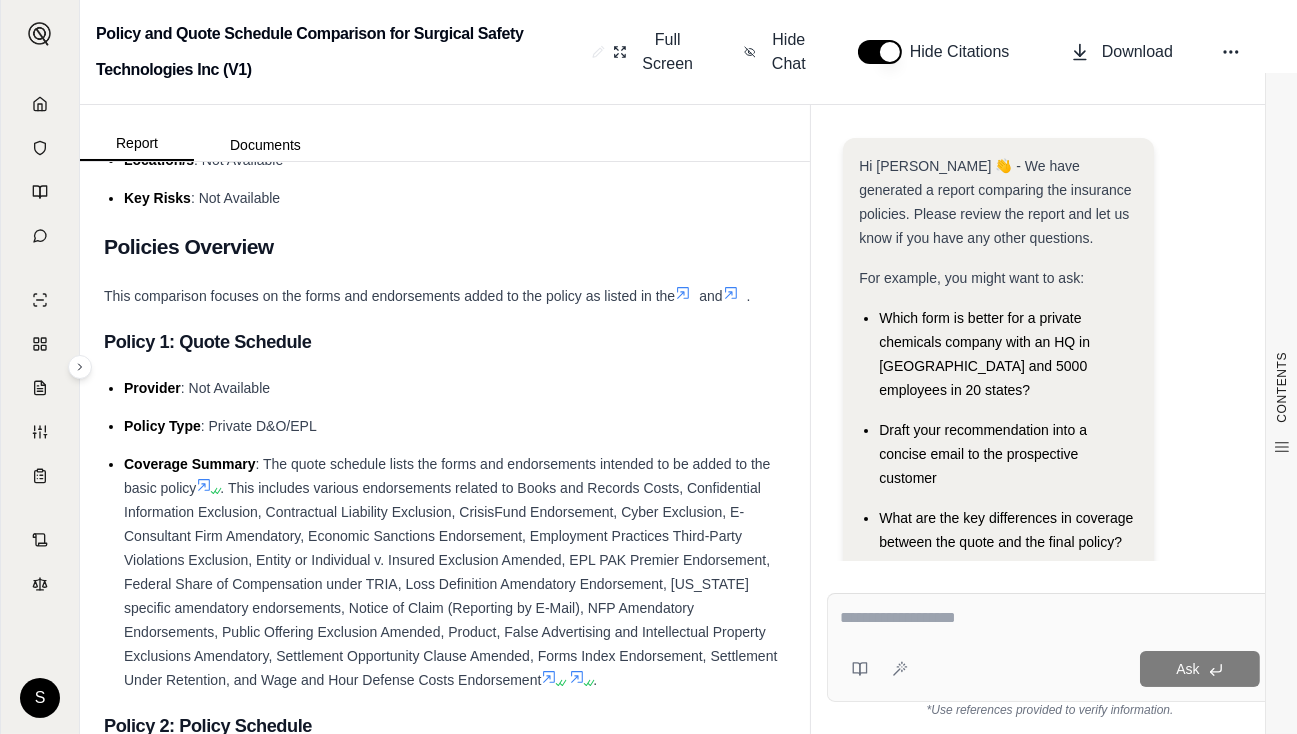 scroll, scrollTop: 0, scrollLeft: 0, axis: both 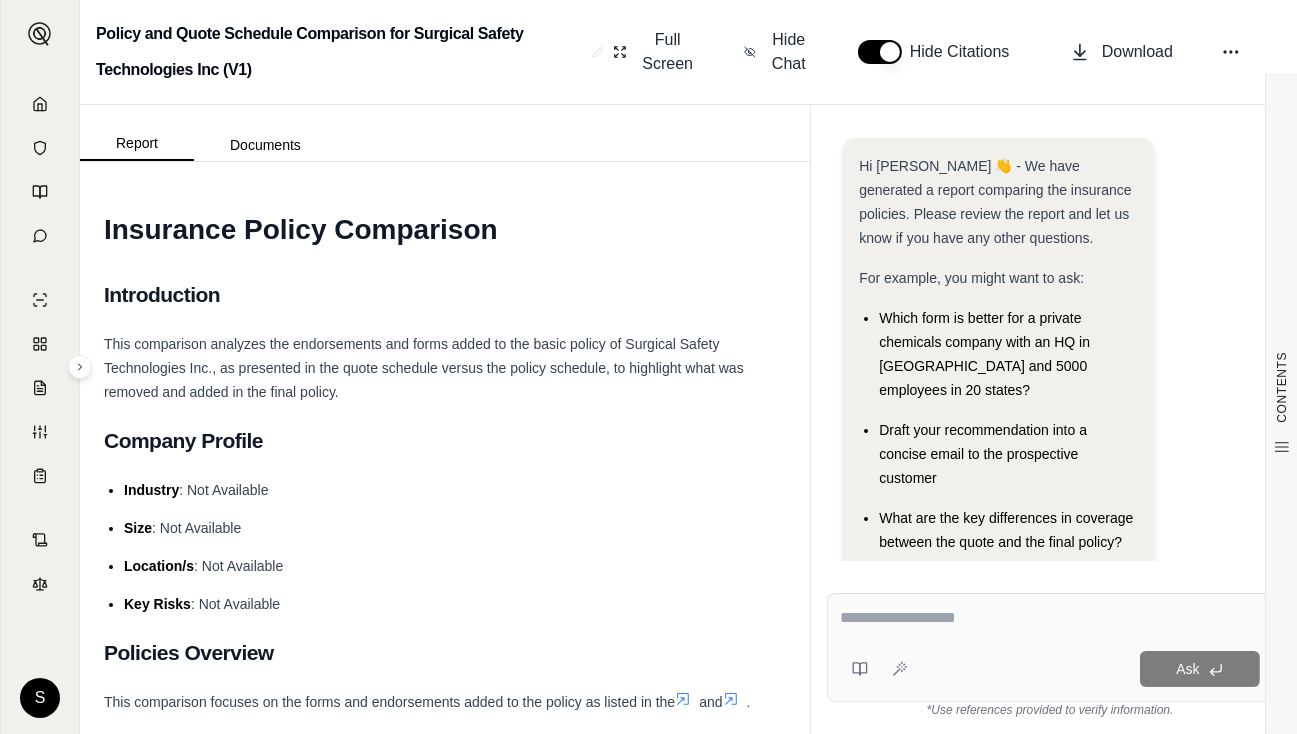 click at bounding box center (1050, 618) 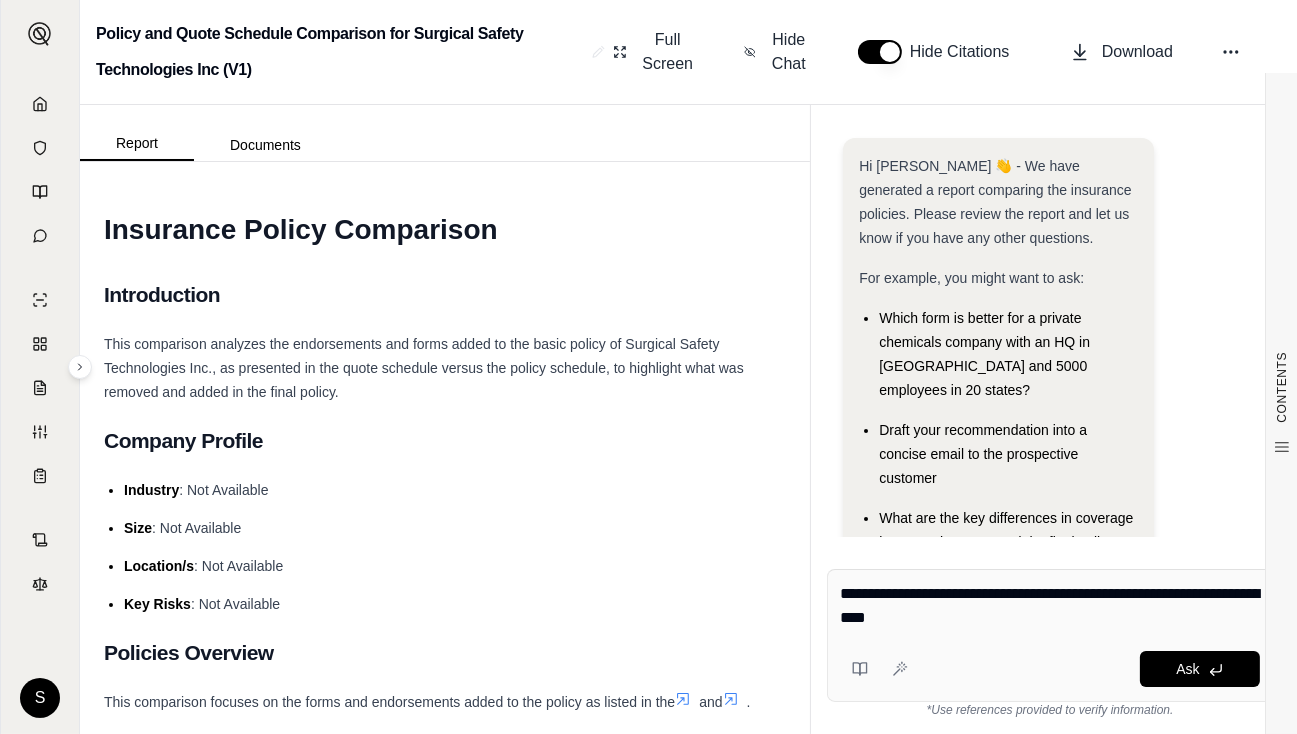 click on "**********" at bounding box center [1050, 606] 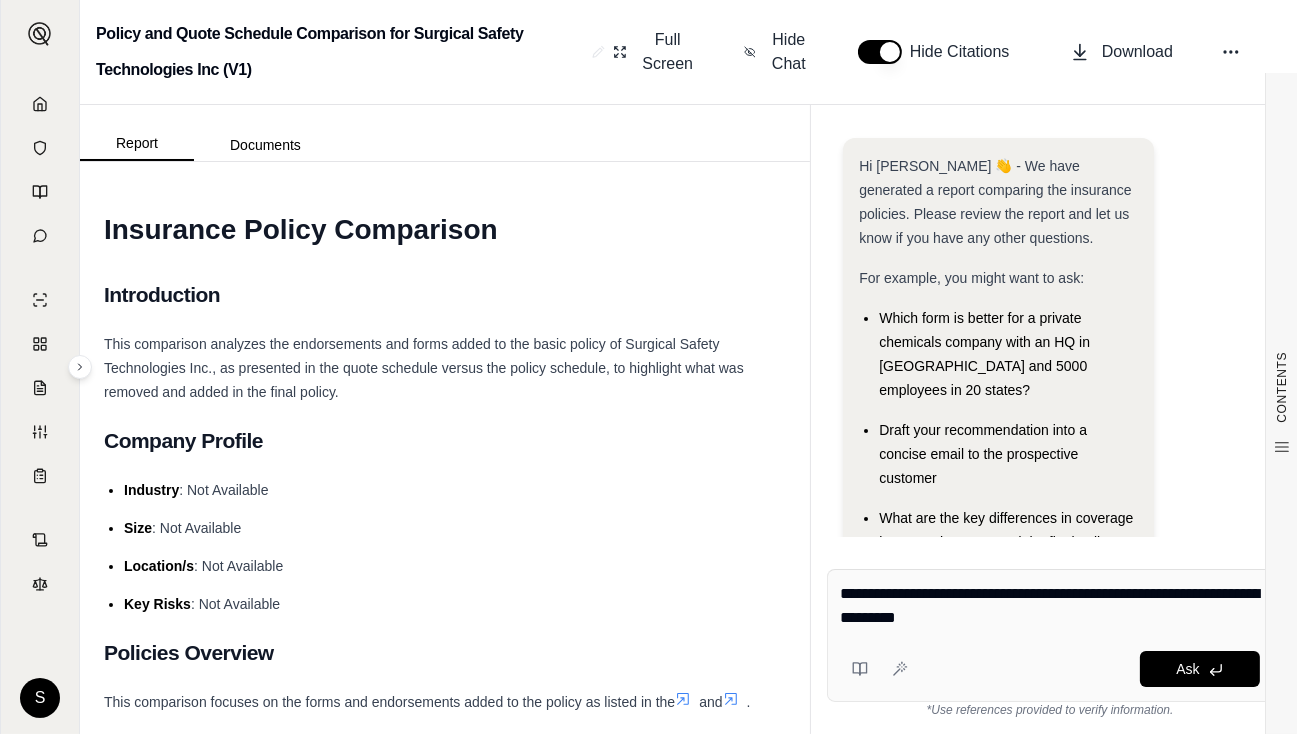 type on "**********" 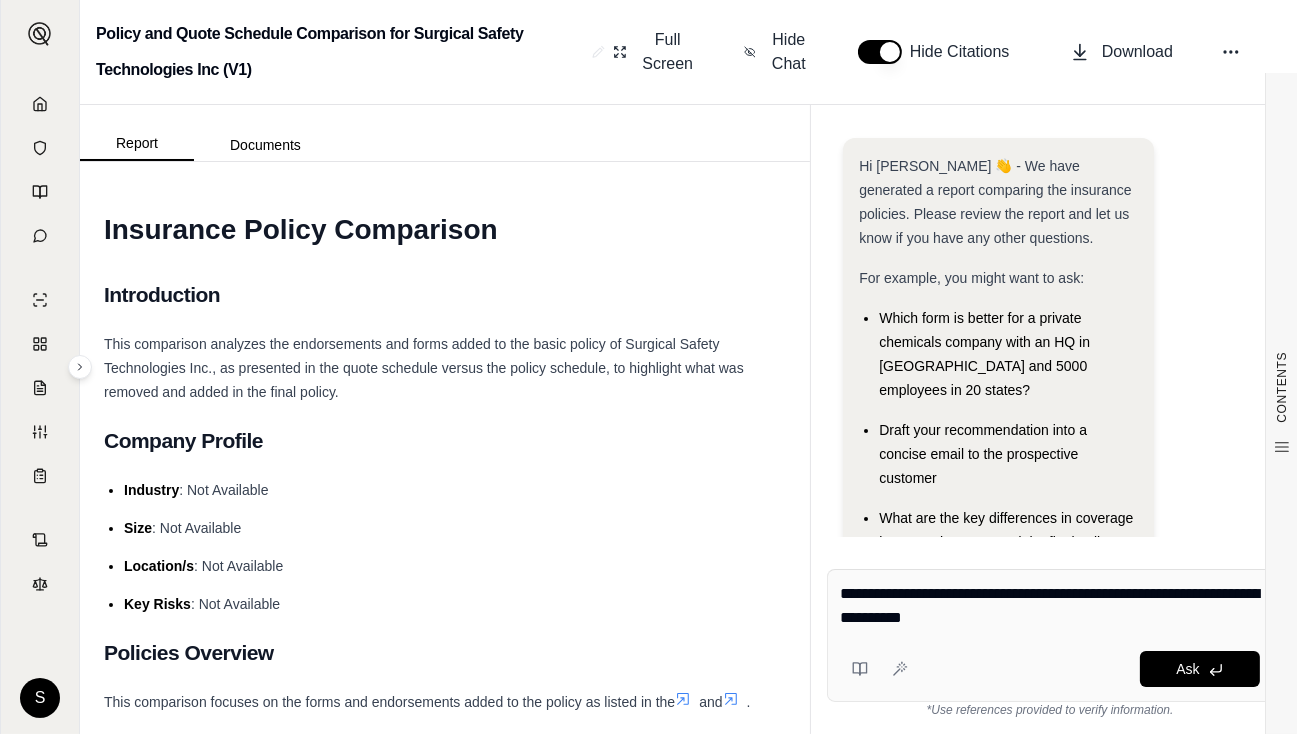 click on "**********" at bounding box center (1050, 606) 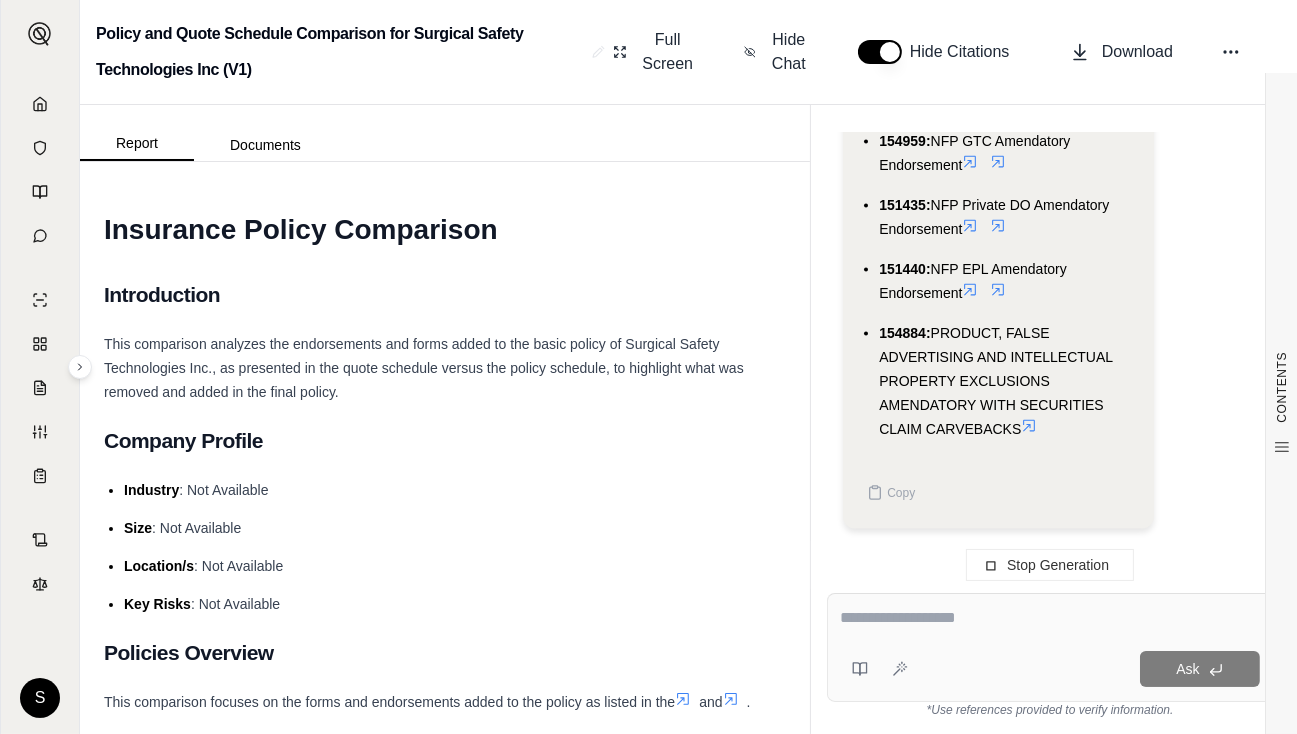 scroll, scrollTop: 3994, scrollLeft: 0, axis: vertical 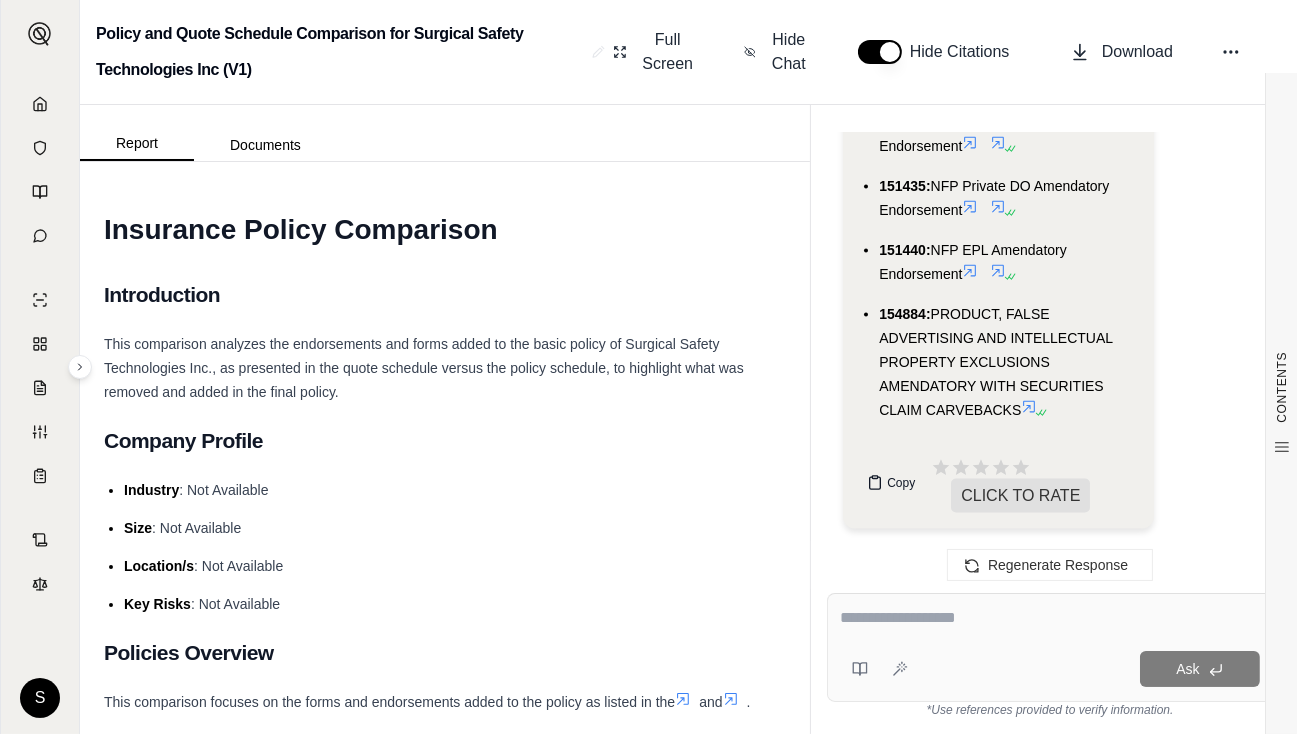 click on "Copy" at bounding box center [901, 483] 